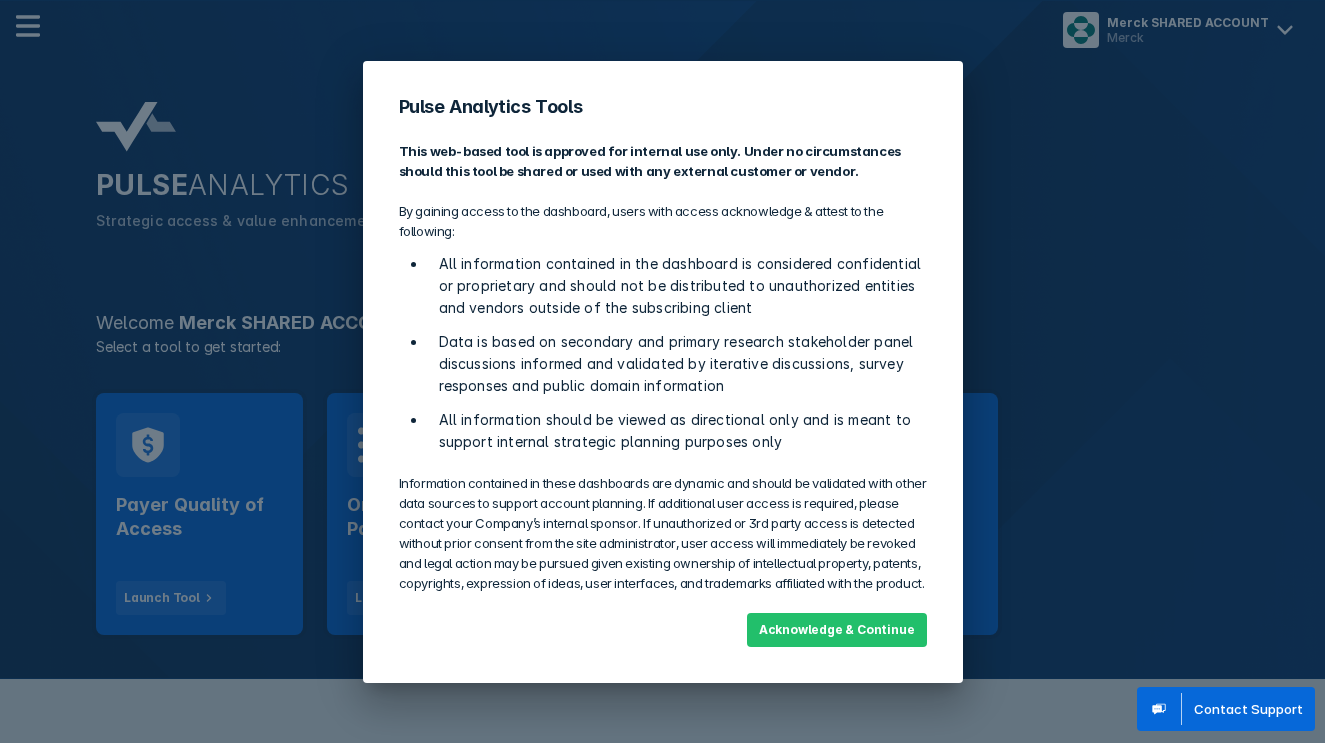 scroll, scrollTop: 0, scrollLeft: 0, axis: both 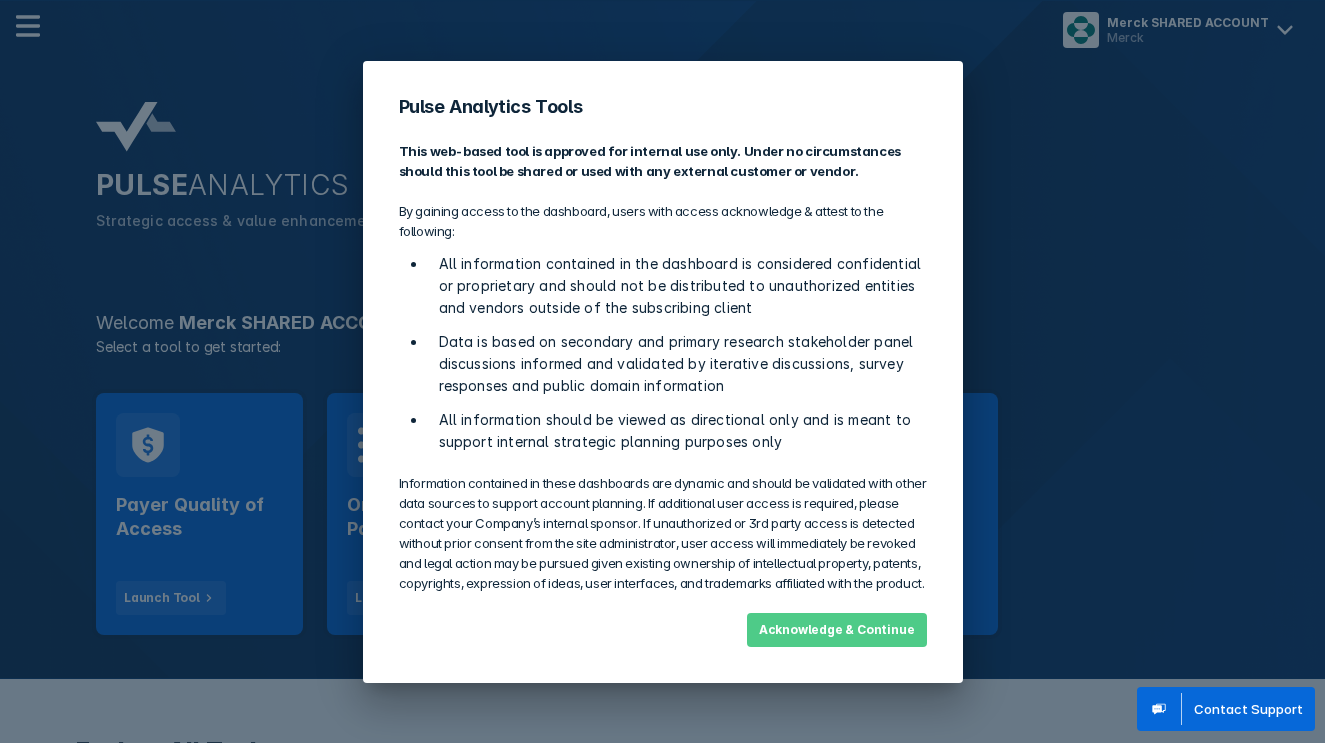 click on "Acknowledge & Continue" at bounding box center (837, 630) 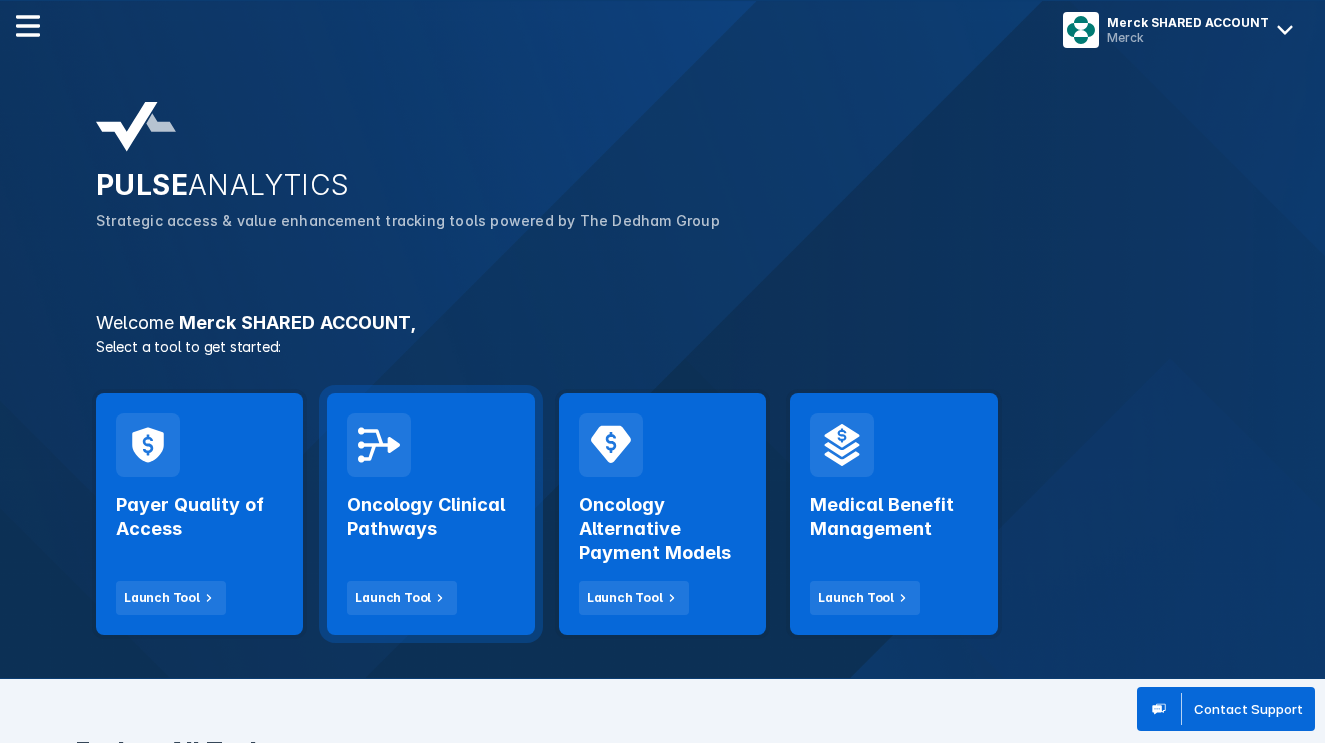 click on "Oncology Clinical Pathways" at bounding box center (430, 517) 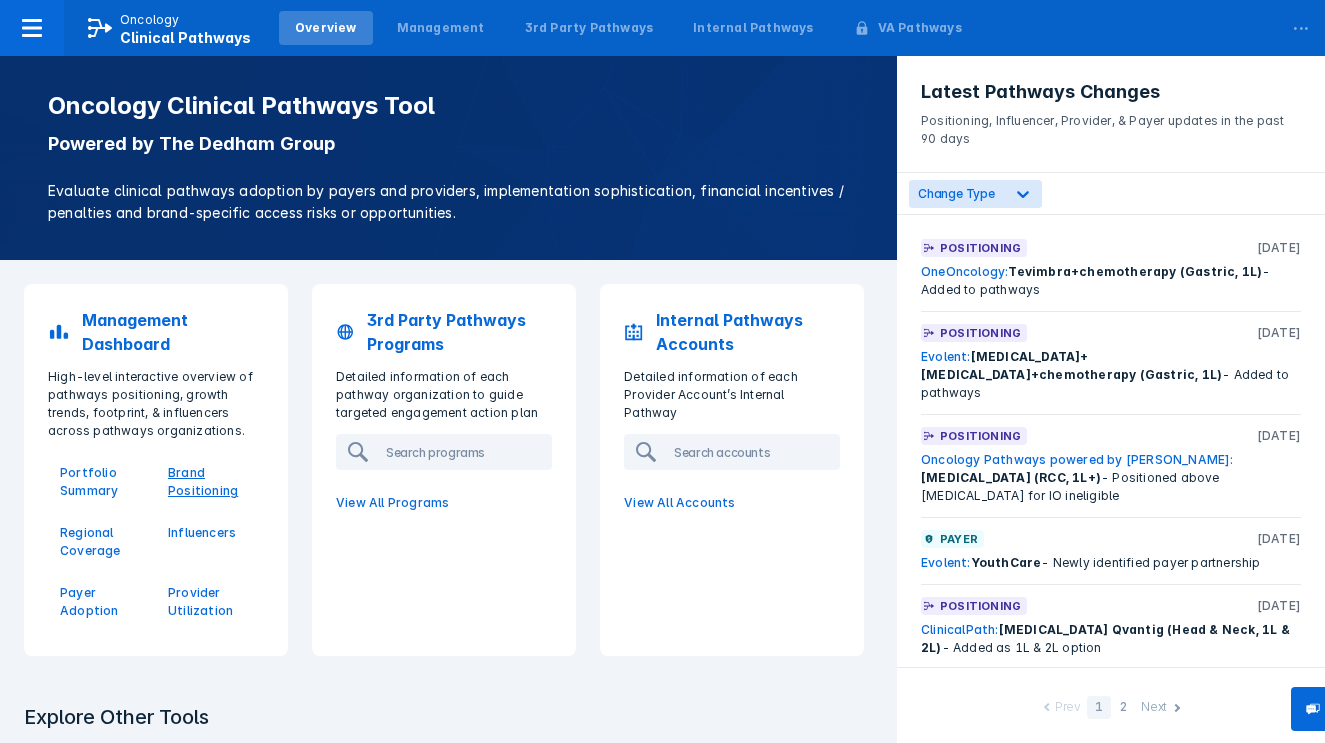 click on "Brand Positioning" at bounding box center (210, 482) 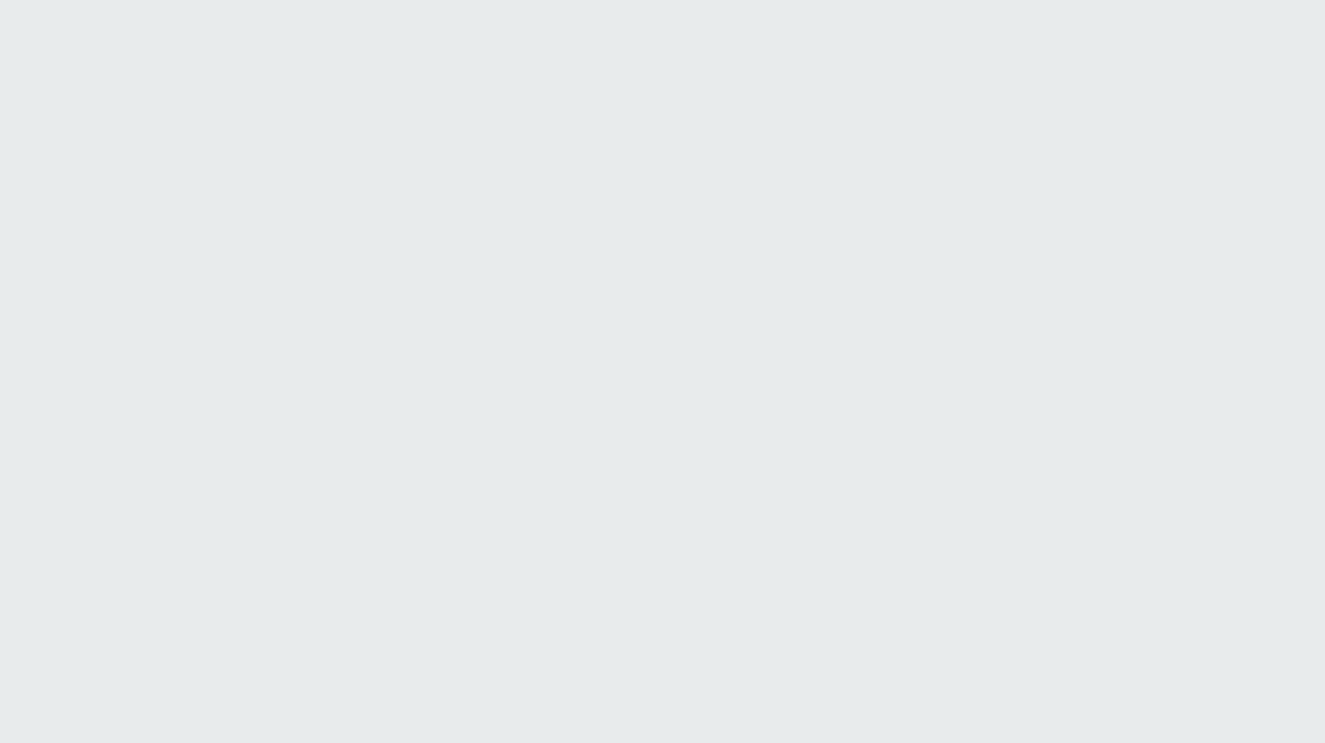 click on "Printing this webpage has been disabled. This tool is intended for internal planning purposes only and can not be shared externally." at bounding box center [662, 0] 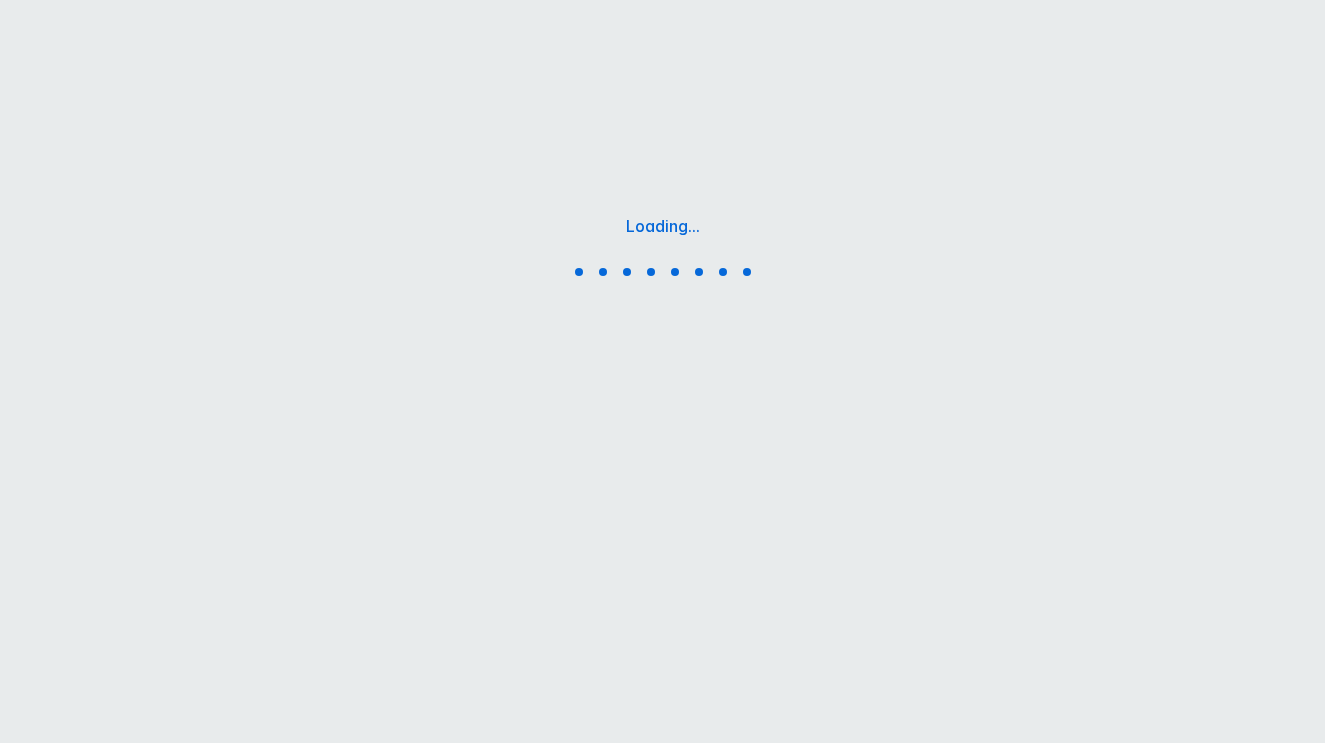 scroll, scrollTop: 0, scrollLeft: 0, axis: both 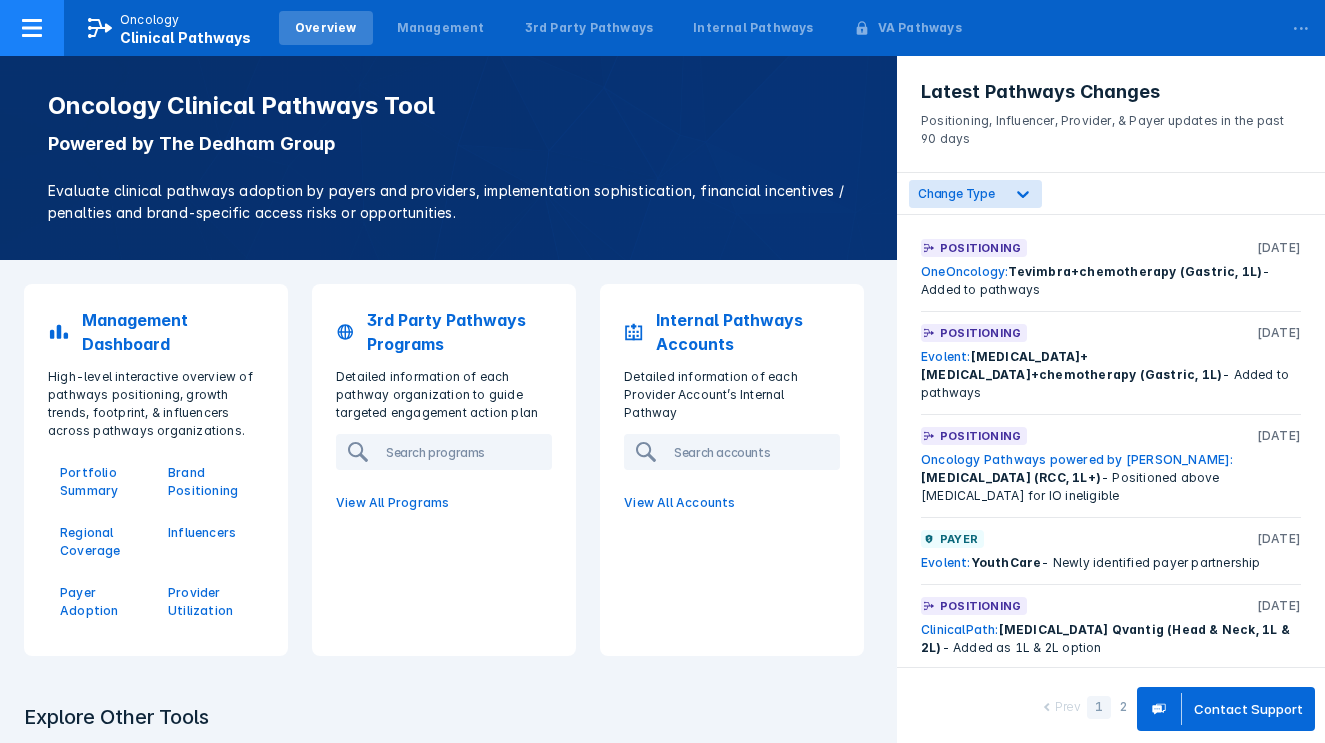 click 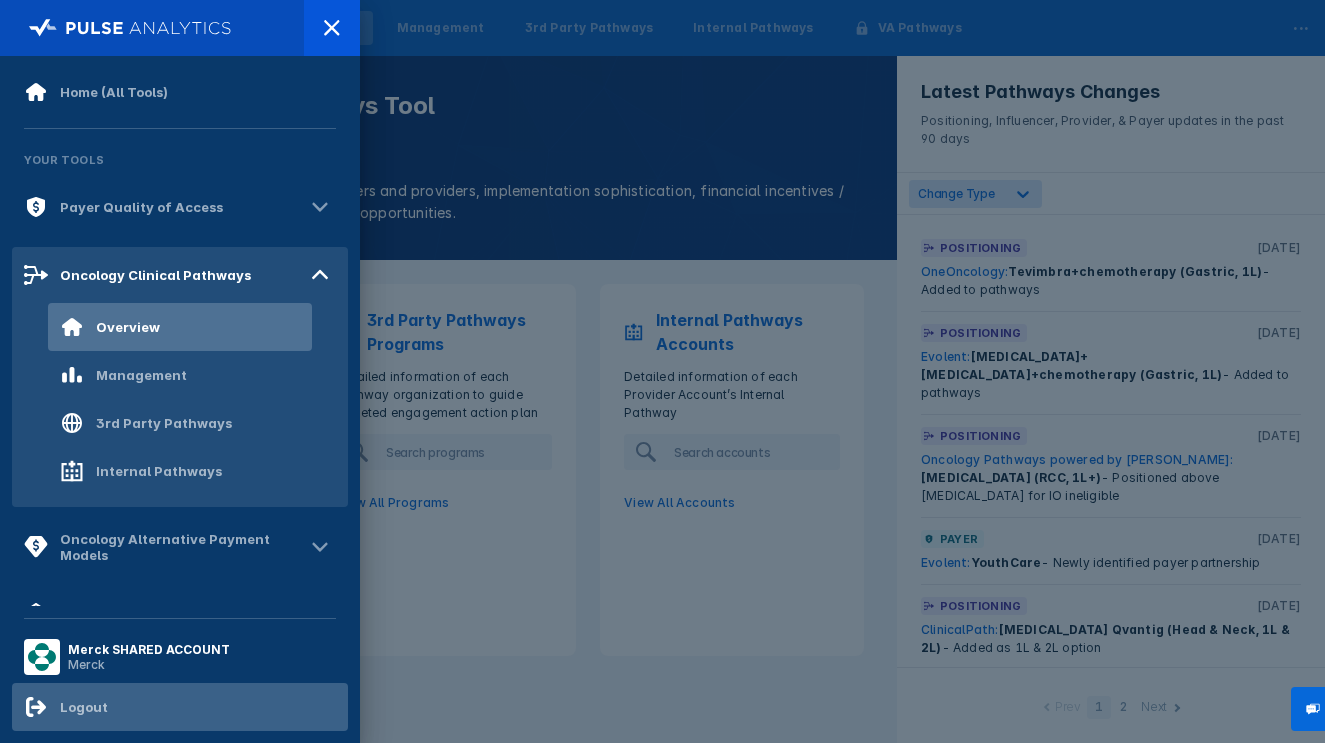 click on "Logout" at bounding box center [84, 707] 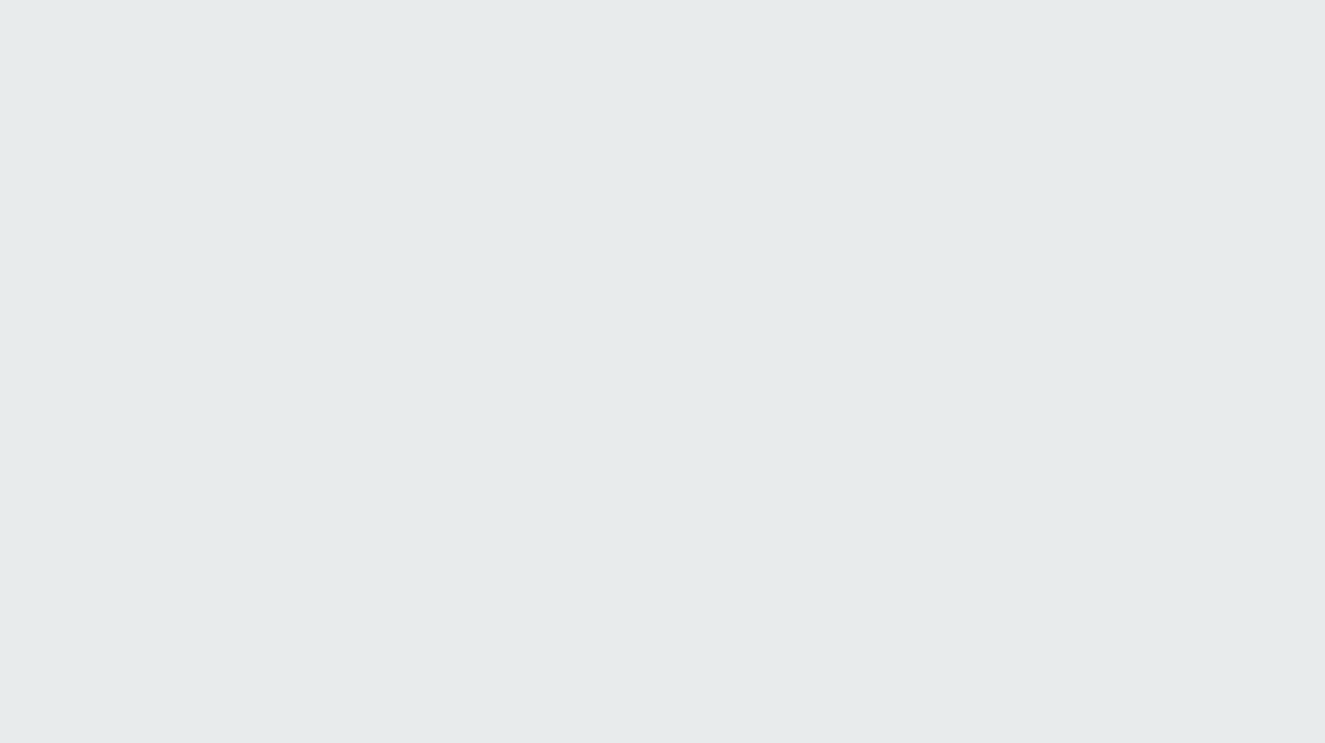scroll, scrollTop: 0, scrollLeft: 0, axis: both 